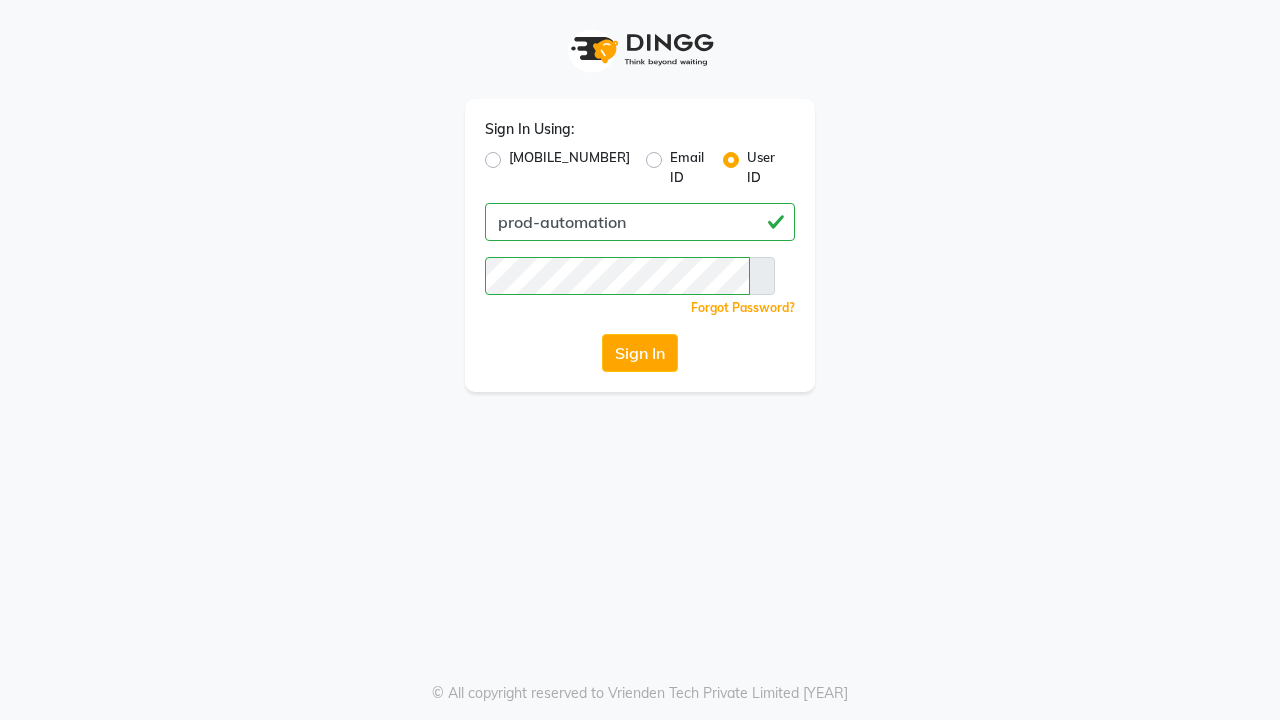 scroll, scrollTop: 0, scrollLeft: 0, axis: both 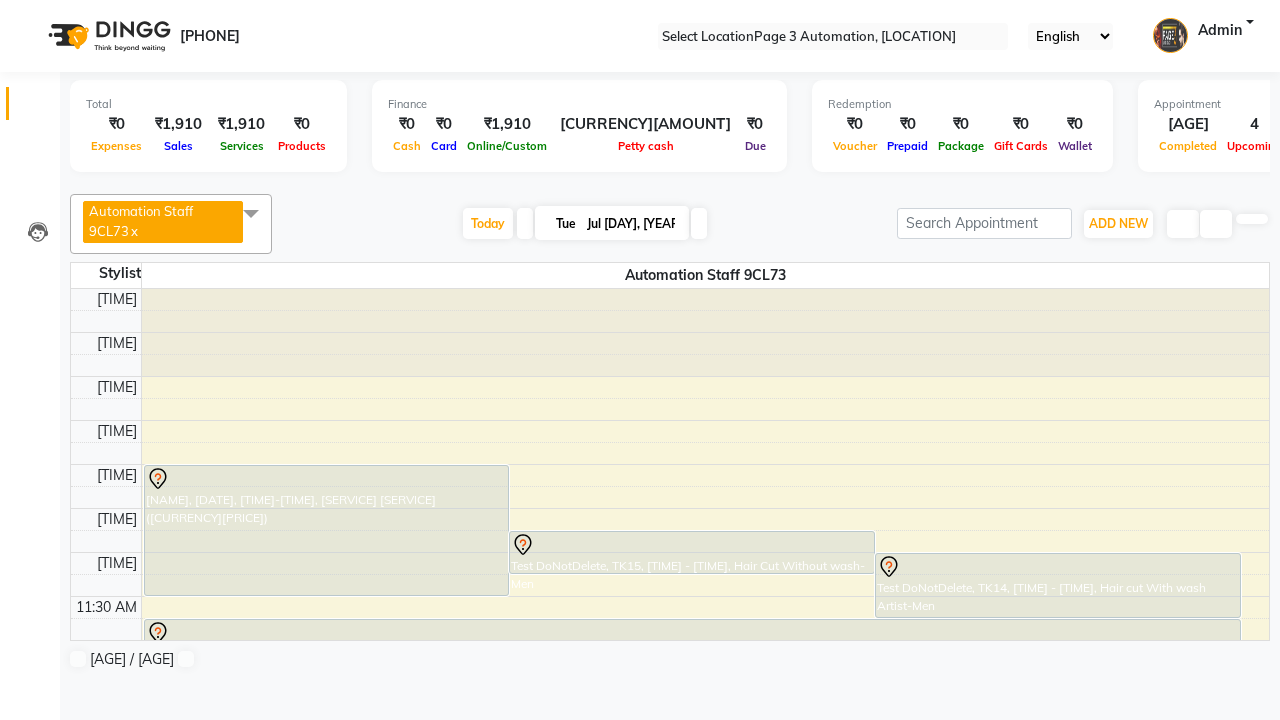 click at bounding box center [31, 8] 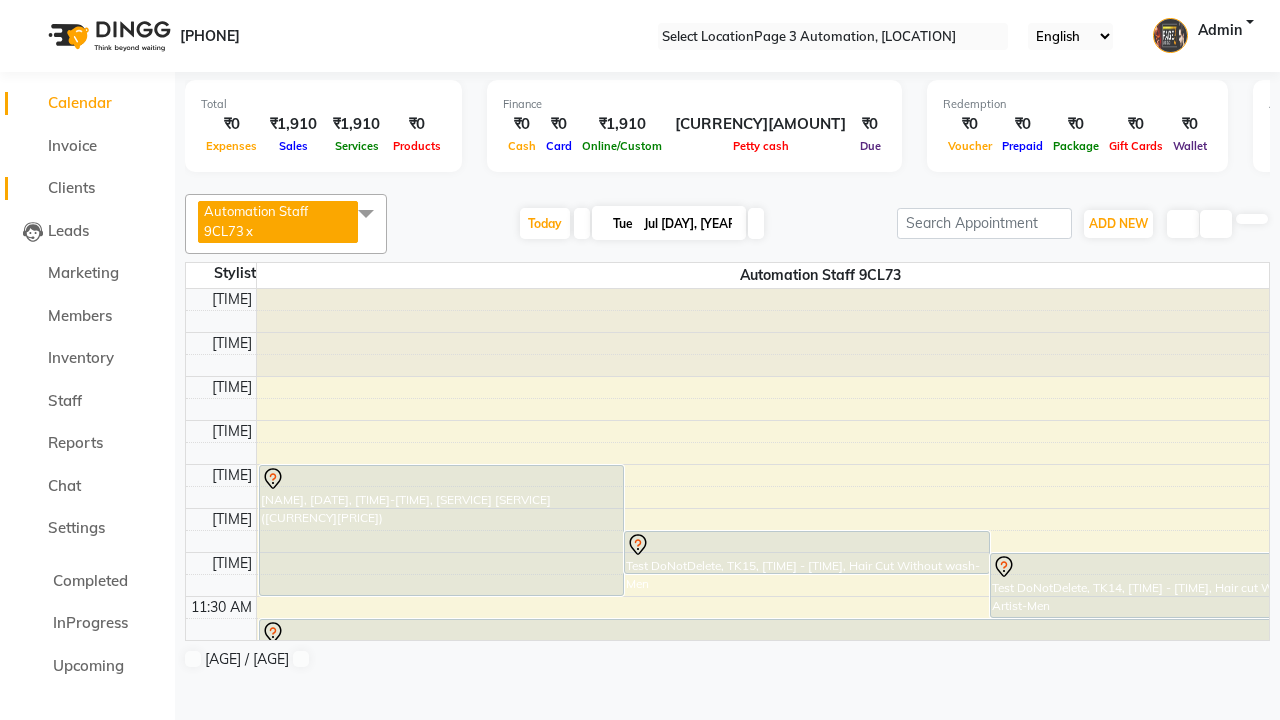 click on "Clients" at bounding box center (71, 187) 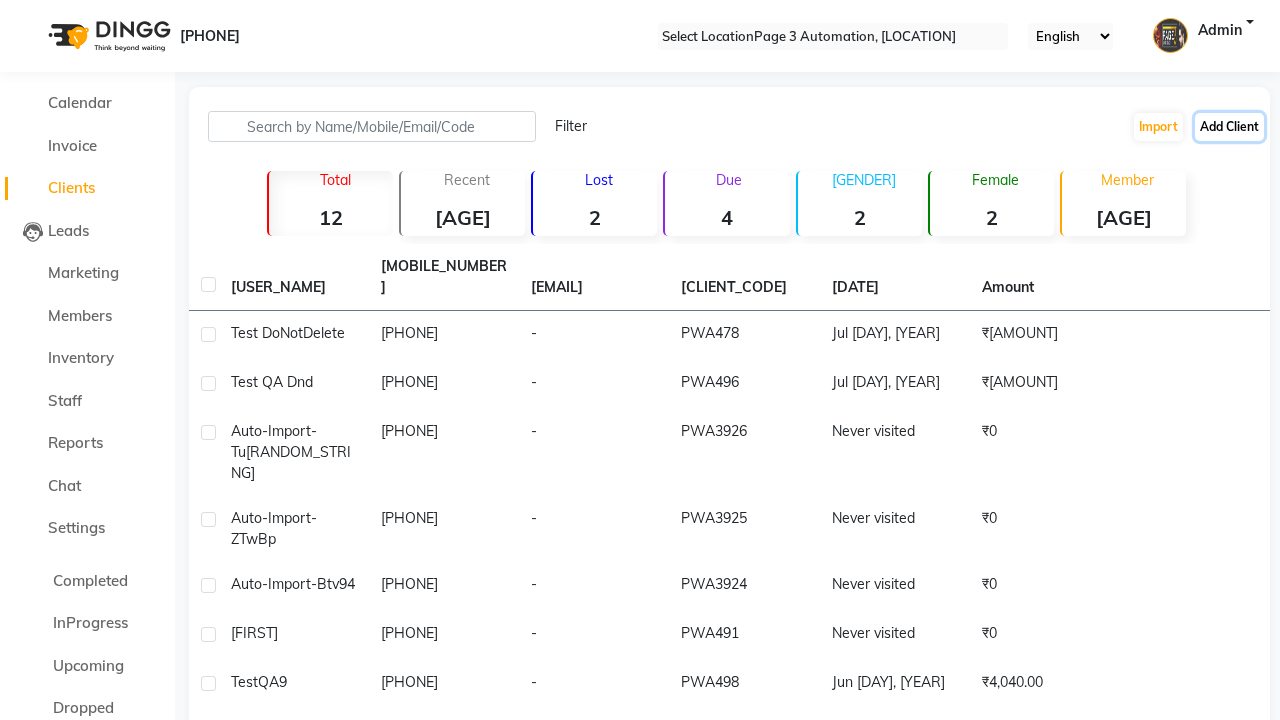 click on "Add Client" at bounding box center (1229, 127) 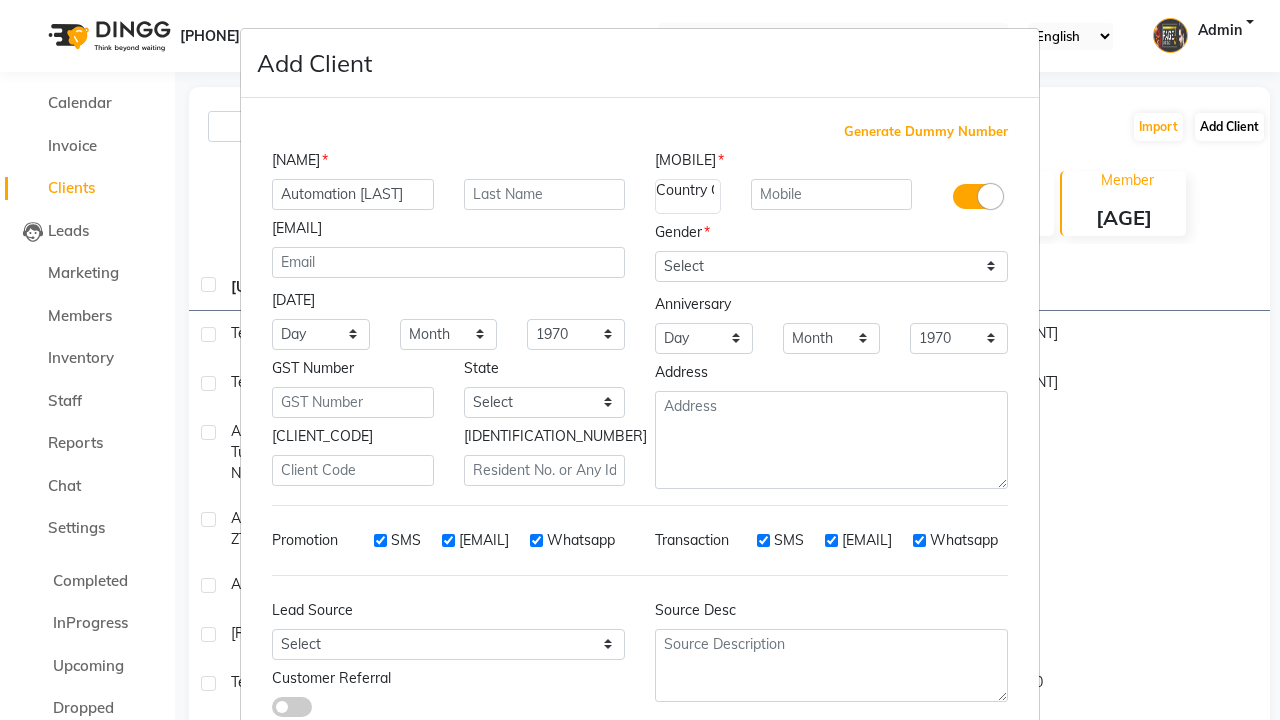 type on "Automation [LAST]" 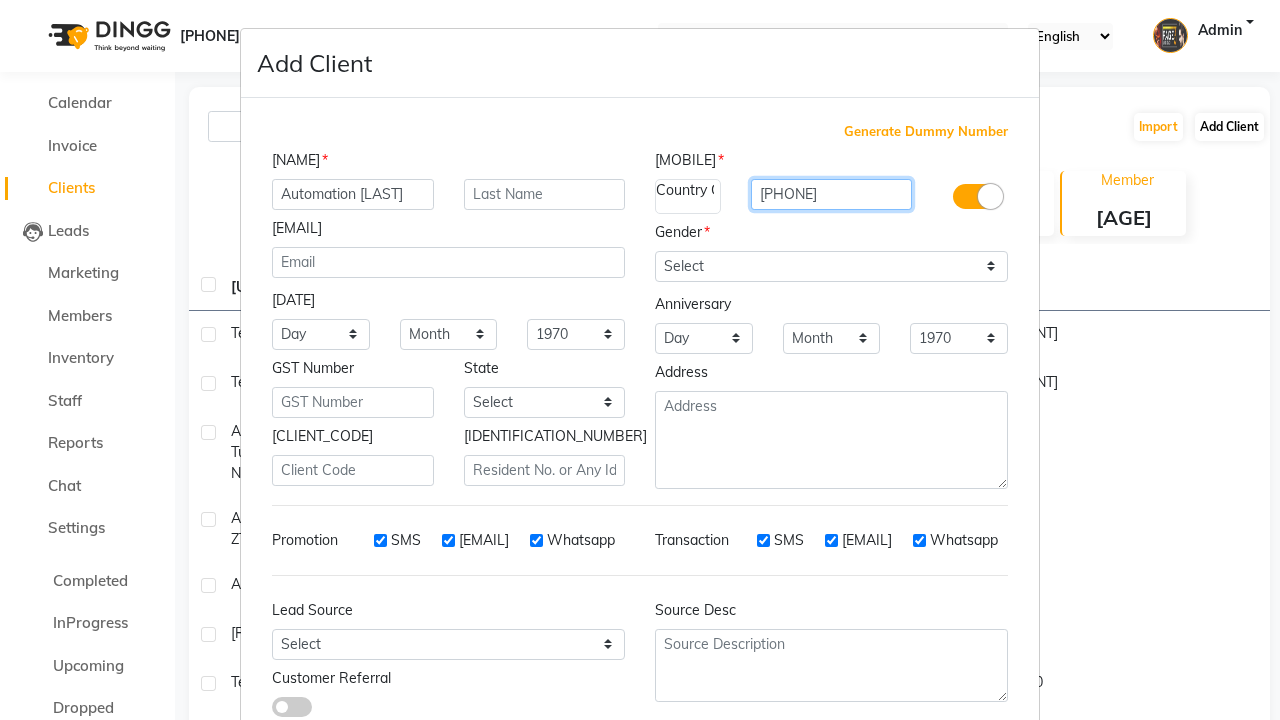type on "[PHONE]" 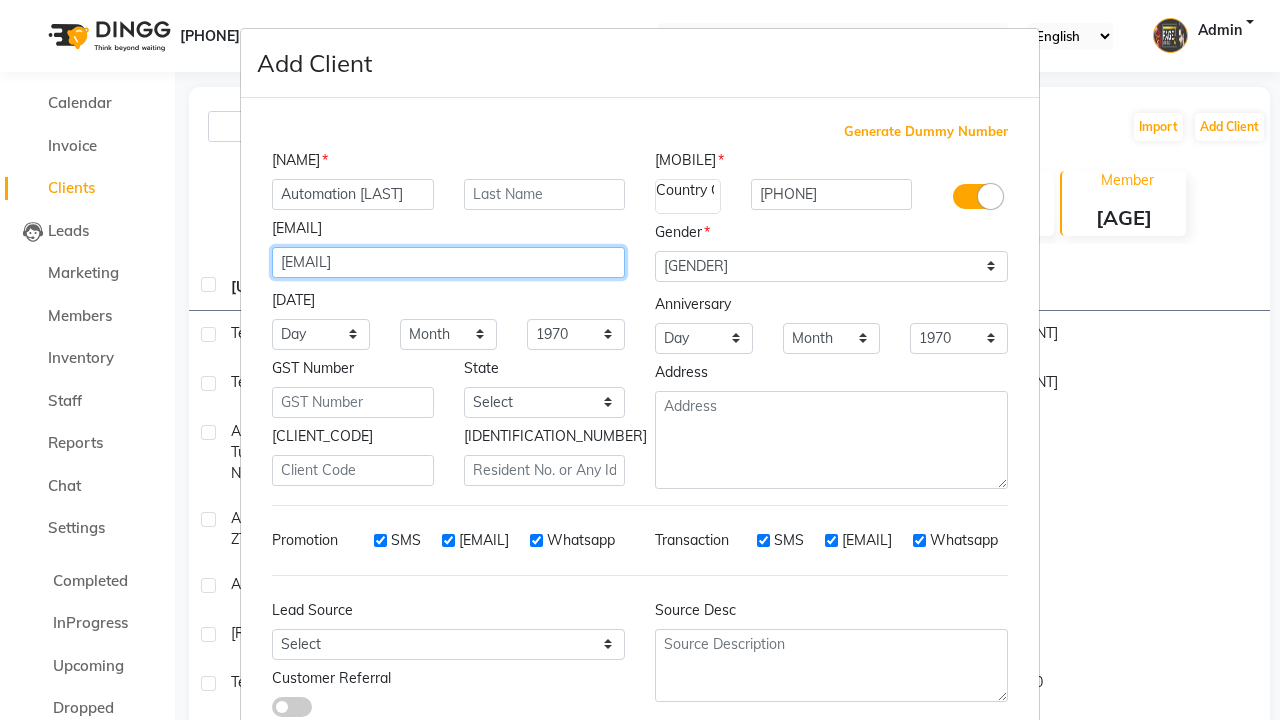 type on "[EMAIL]" 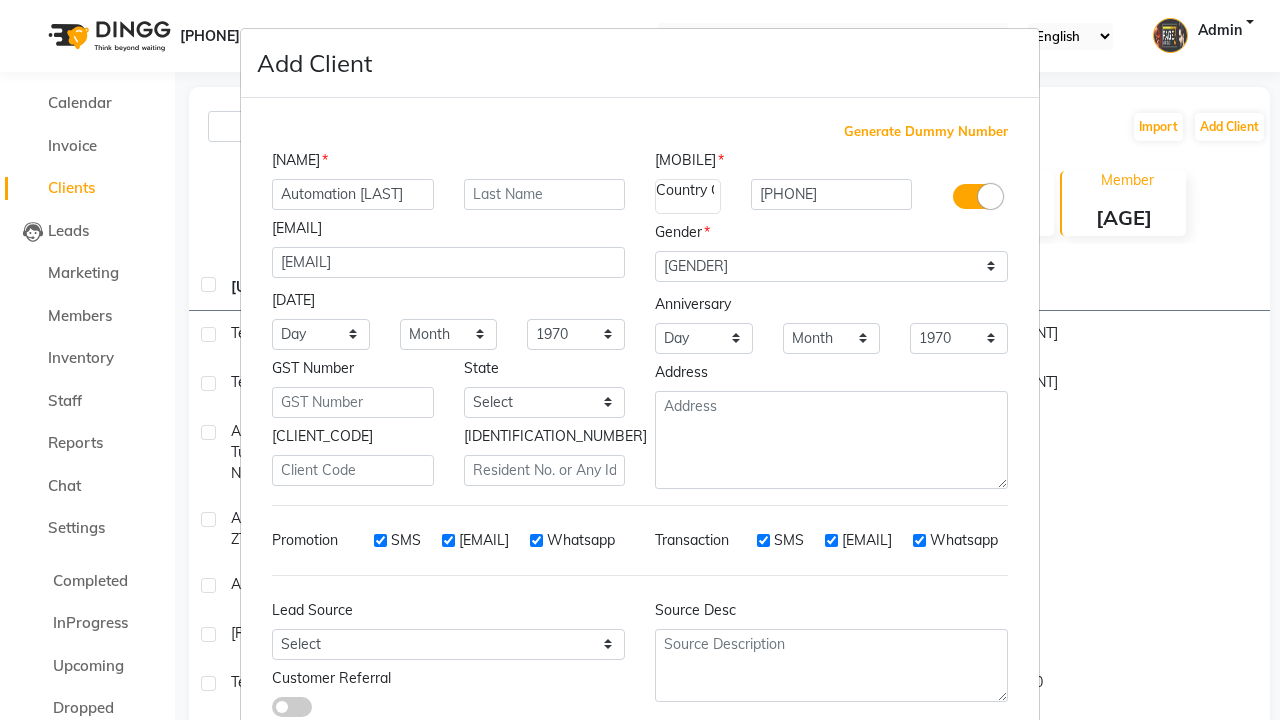 click on "Add" at bounding box center (910, 786) 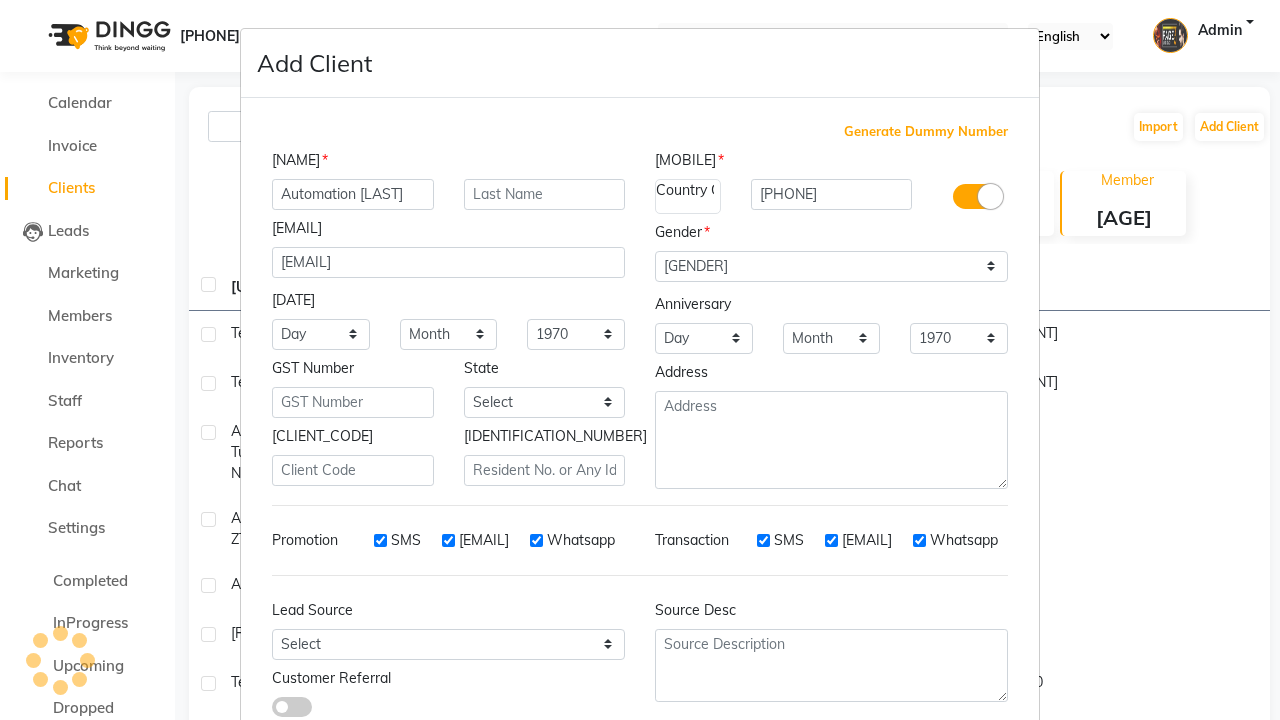scroll, scrollTop: 129, scrollLeft: 0, axis: vertical 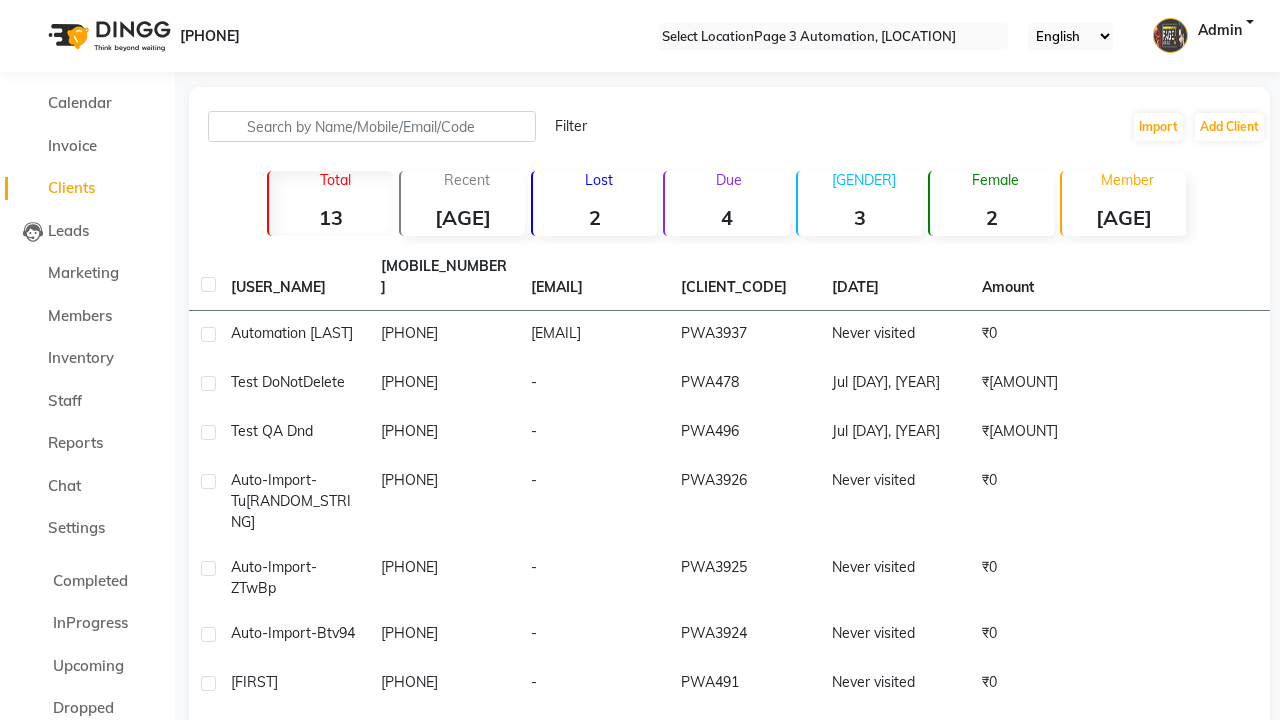 click on "Successfully created new user." at bounding box center [640, 973] 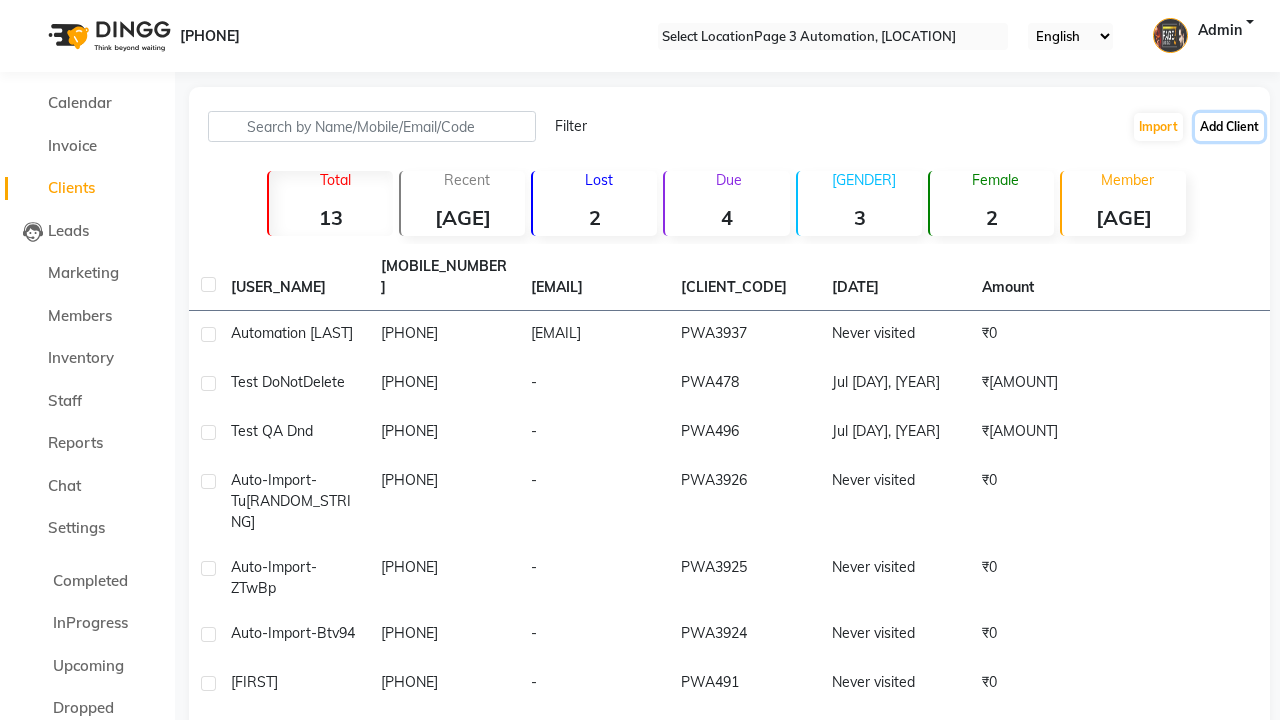 click on "Add Client" at bounding box center [1229, 127] 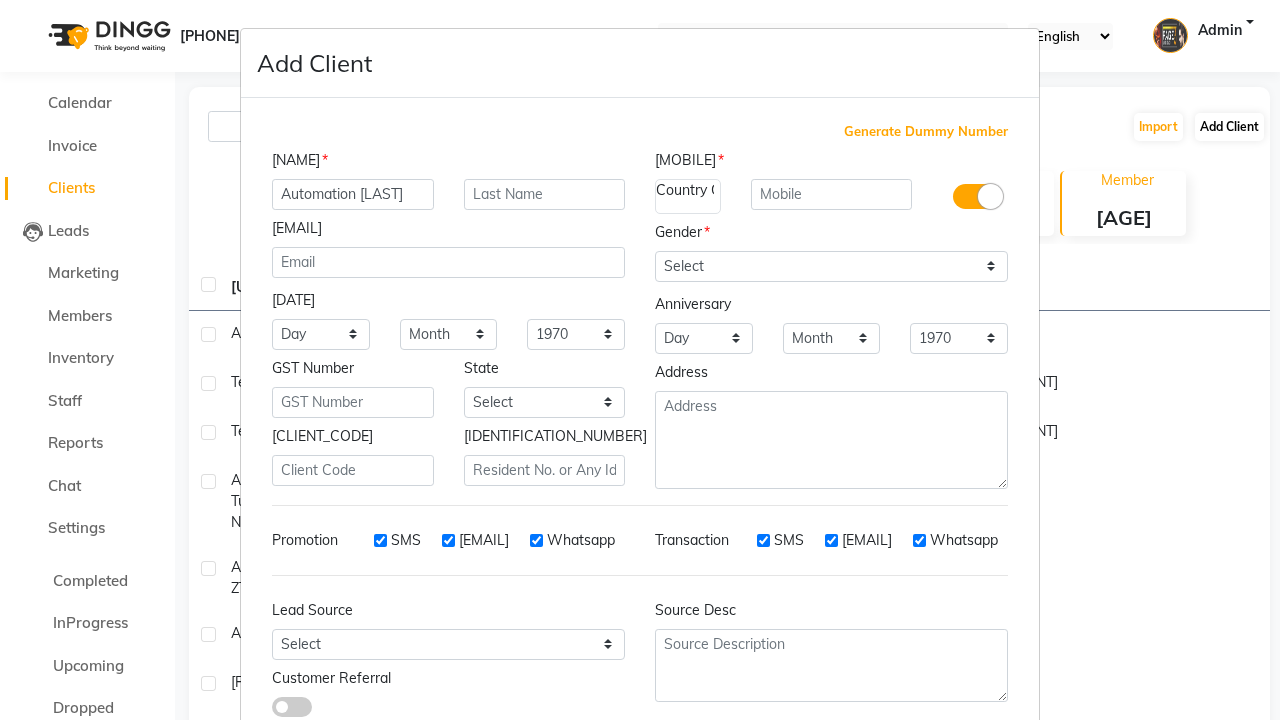 type on "Automation [LAST]" 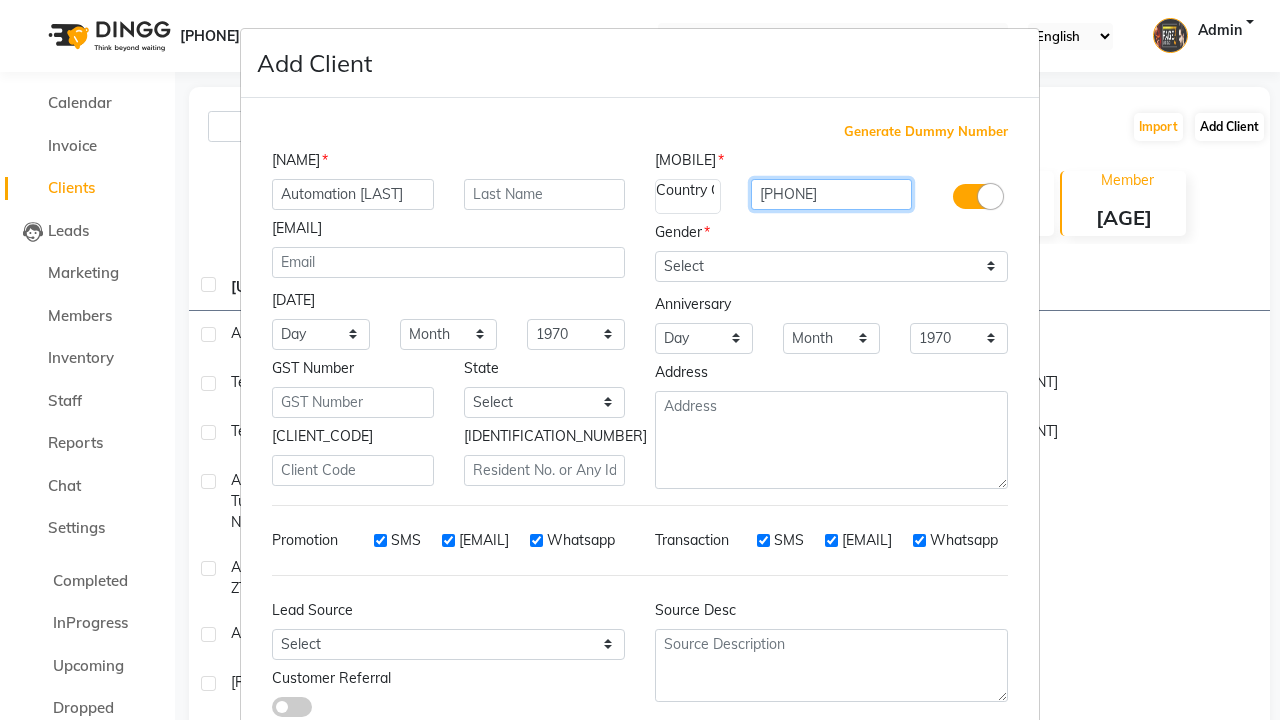 type on "[PHONE]" 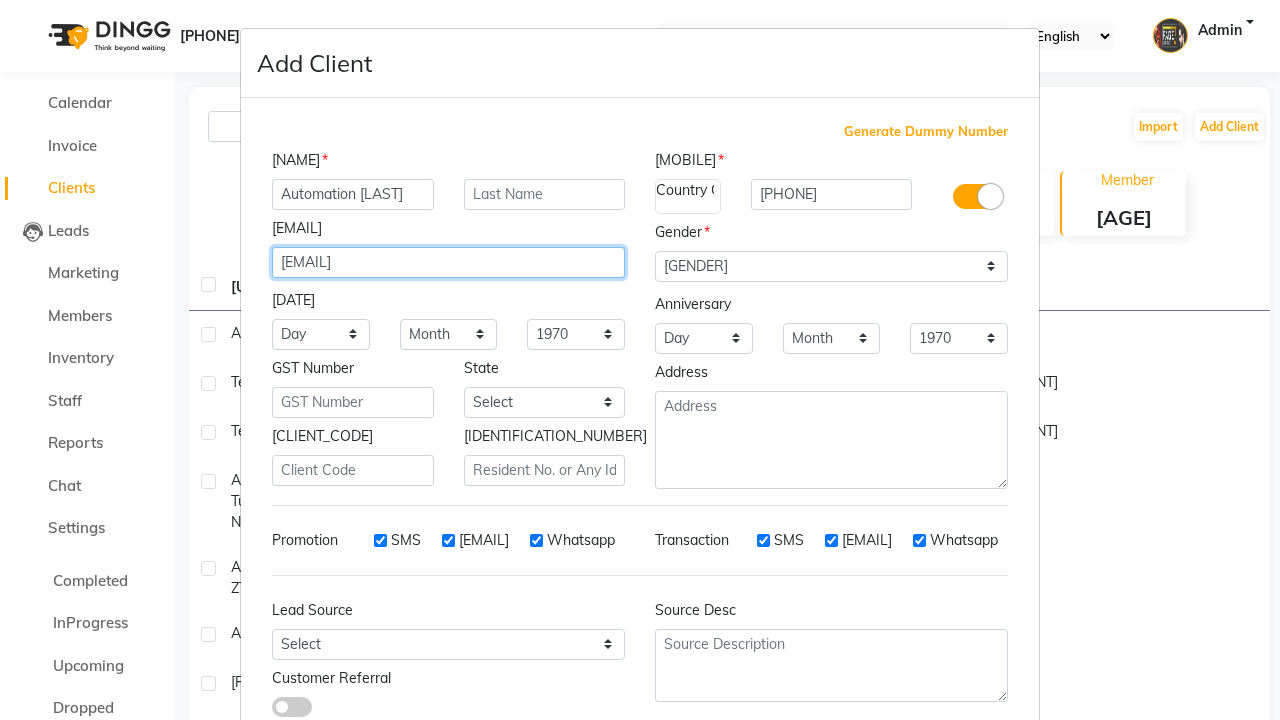 type on "[EMAIL]" 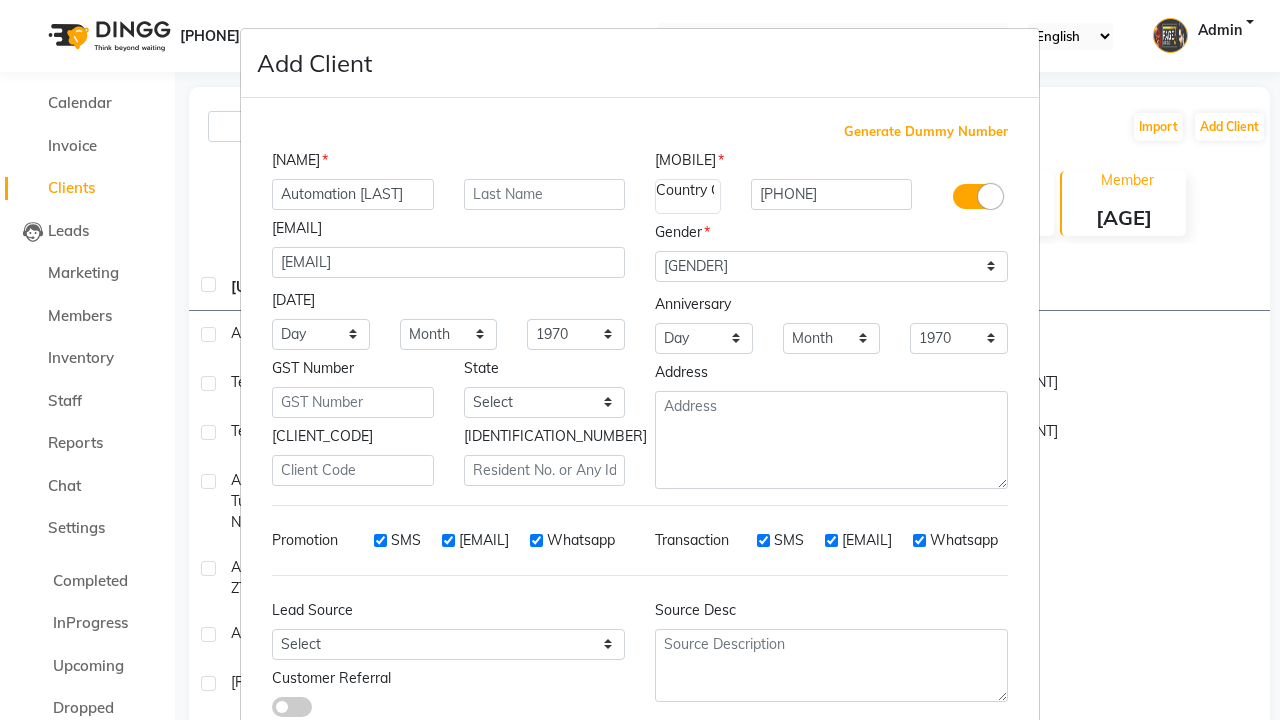 click at bounding box center (292, 707) 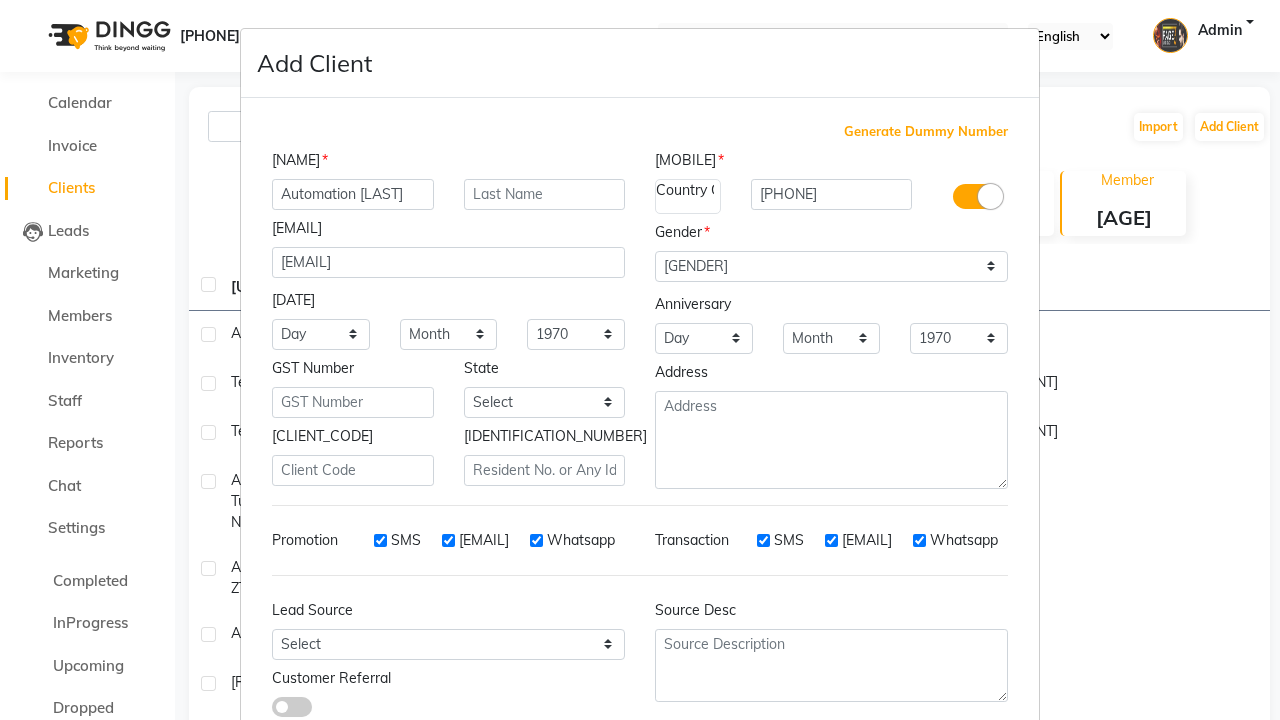 click at bounding box center [272, 712] 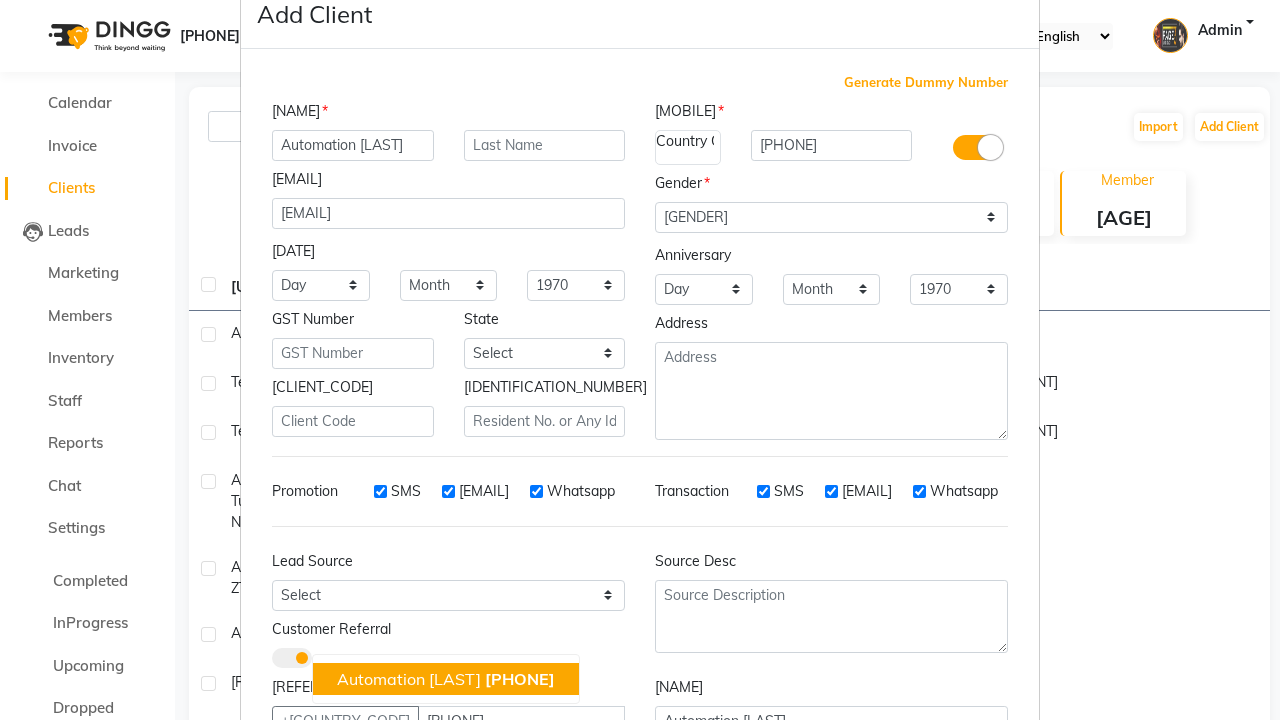click on "Automation [LAST]" at bounding box center [409, 679] 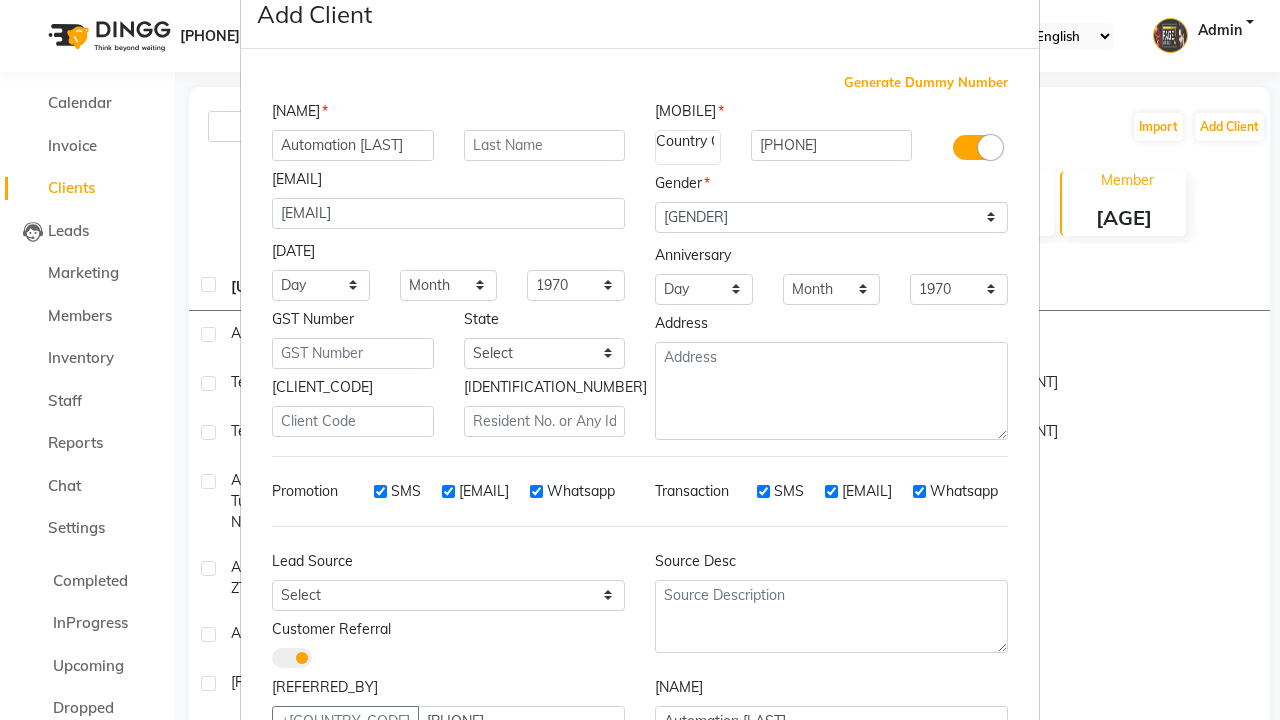 type on "[PHONE]" 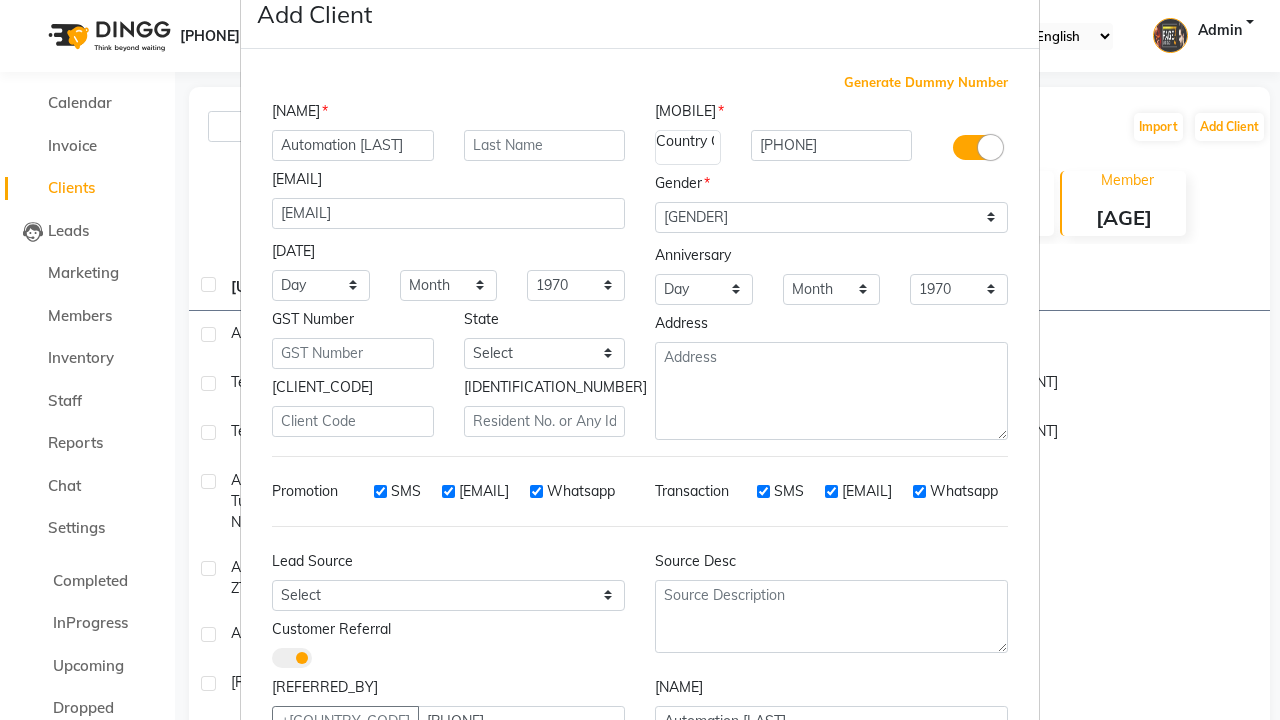 scroll, scrollTop: 204, scrollLeft: 0, axis: vertical 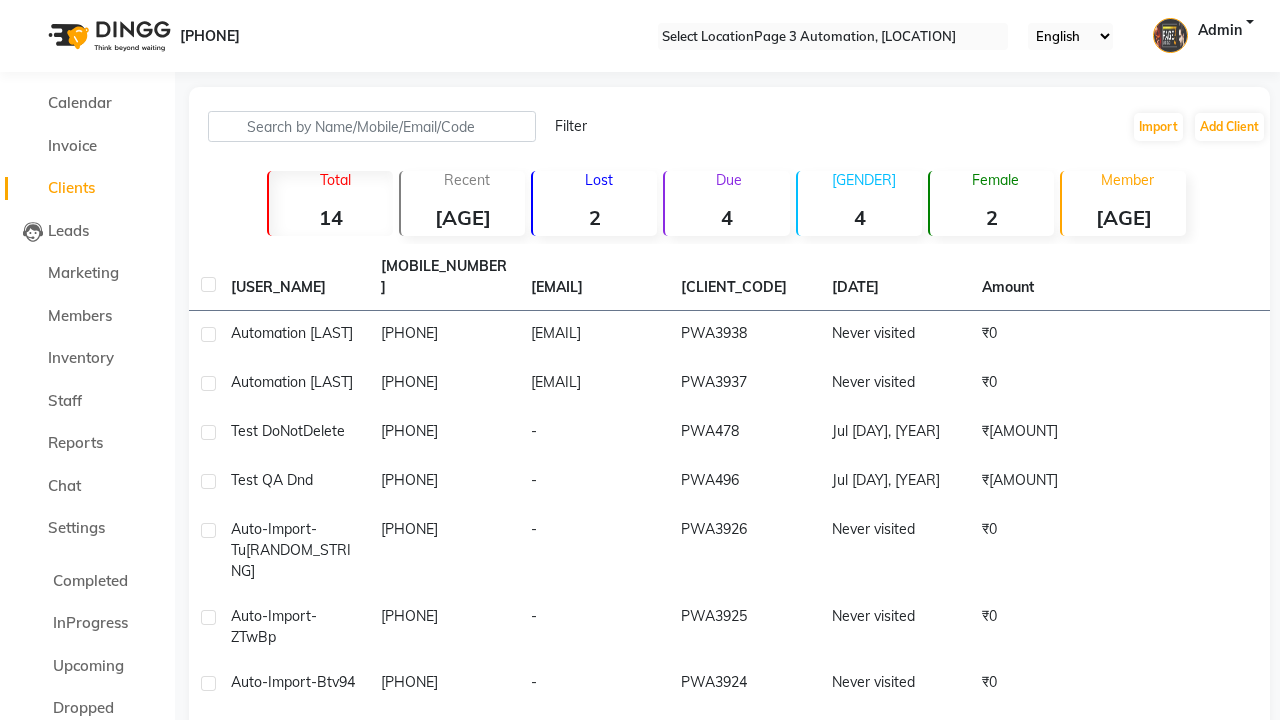 click on "Successfully created new user." at bounding box center [640, 973] 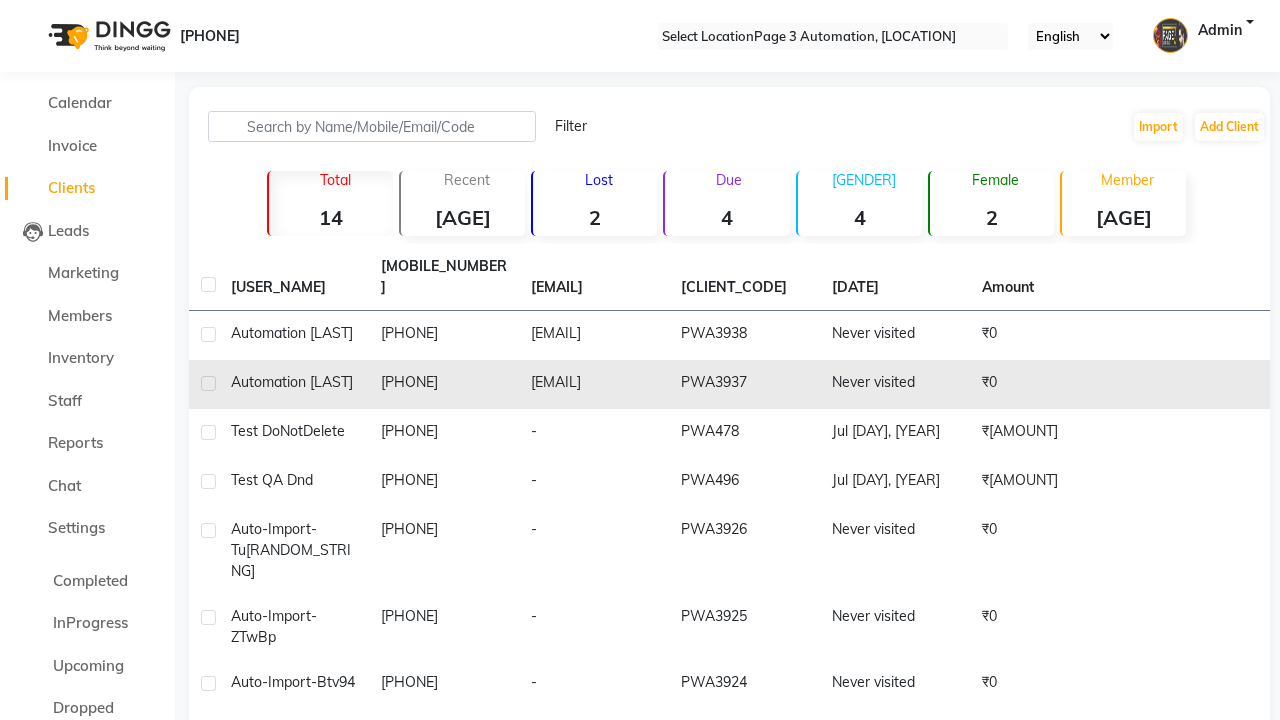 click at bounding box center [208, 383] 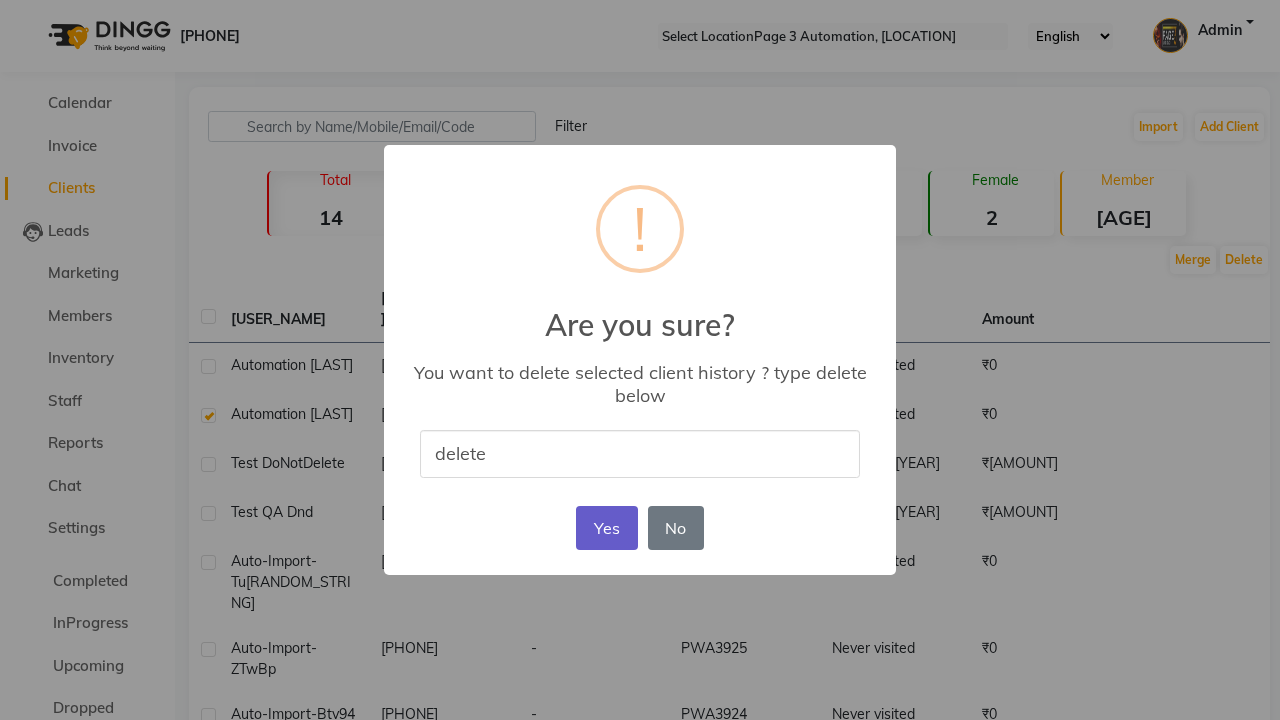 type on "delete" 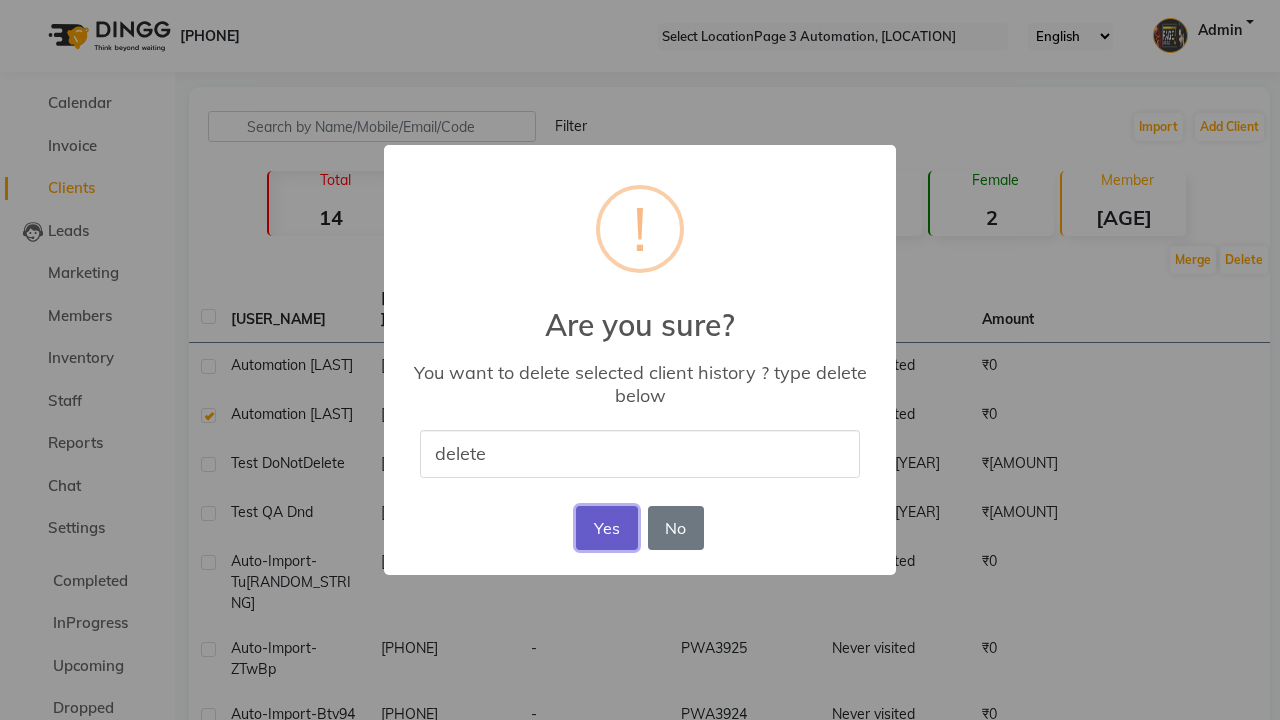 click on "Yes" at bounding box center [606, 528] 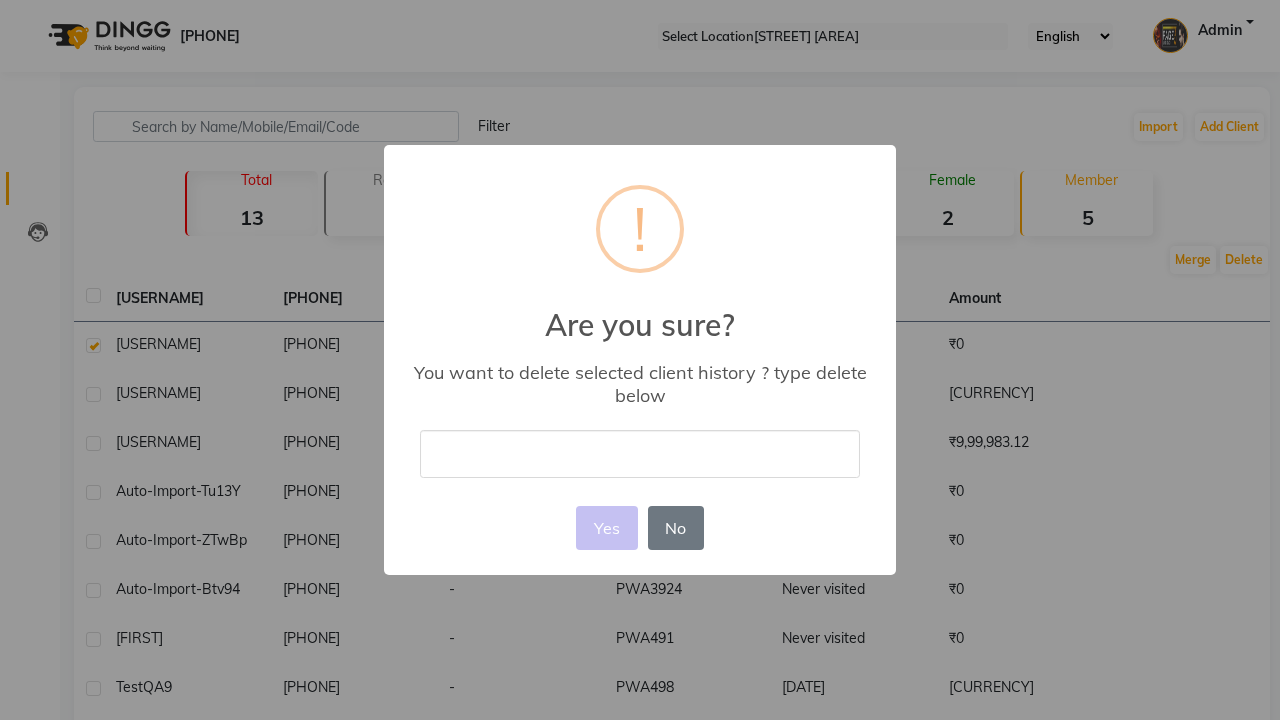 scroll, scrollTop: 0, scrollLeft: 0, axis: both 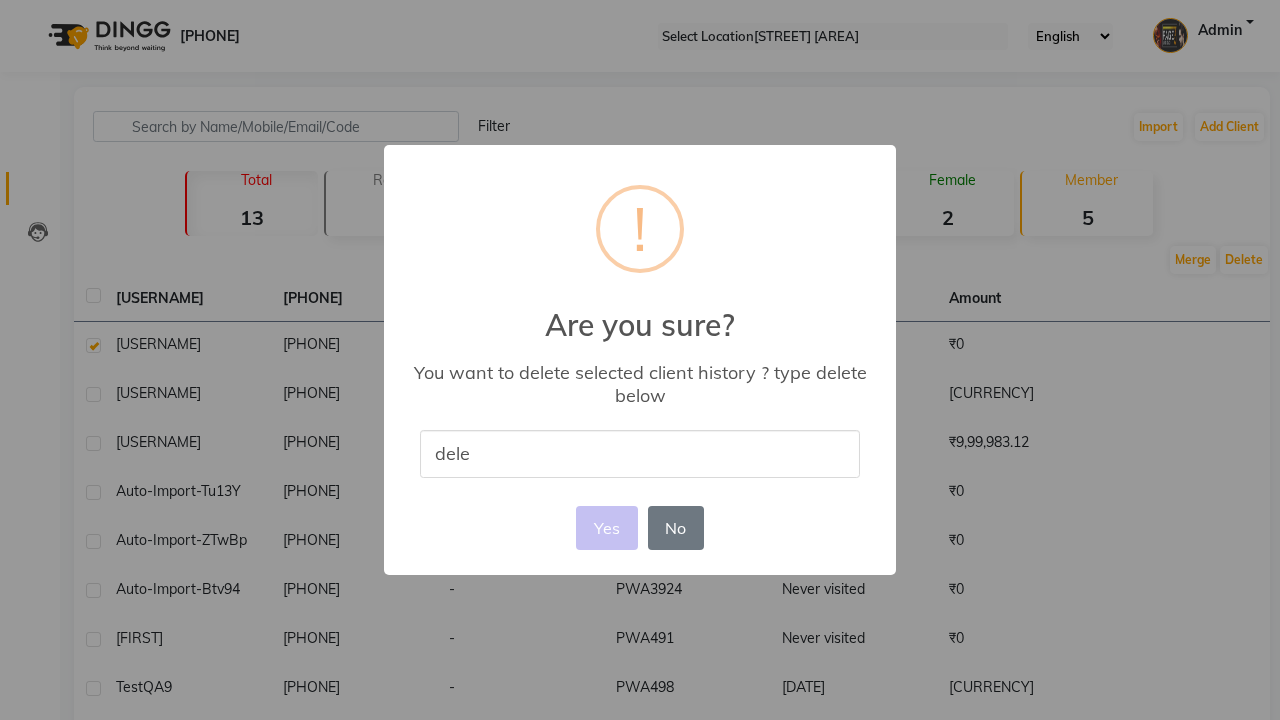 type on "delet" 